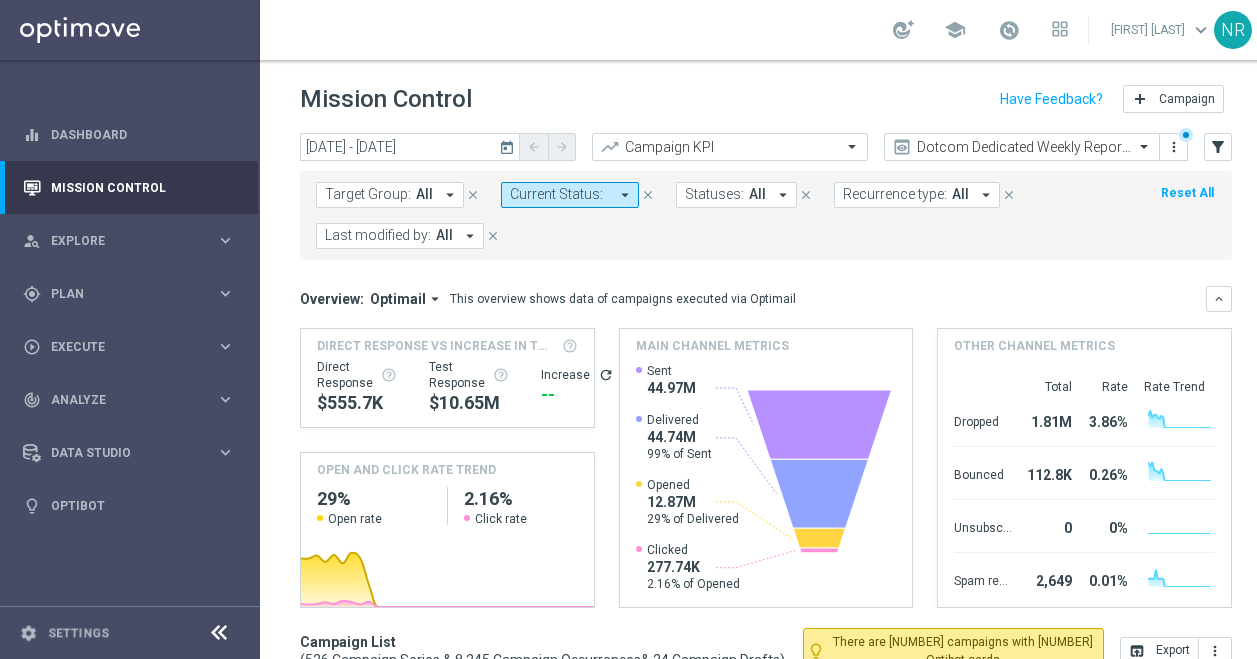 scroll, scrollTop: 0, scrollLeft: 0, axis: both 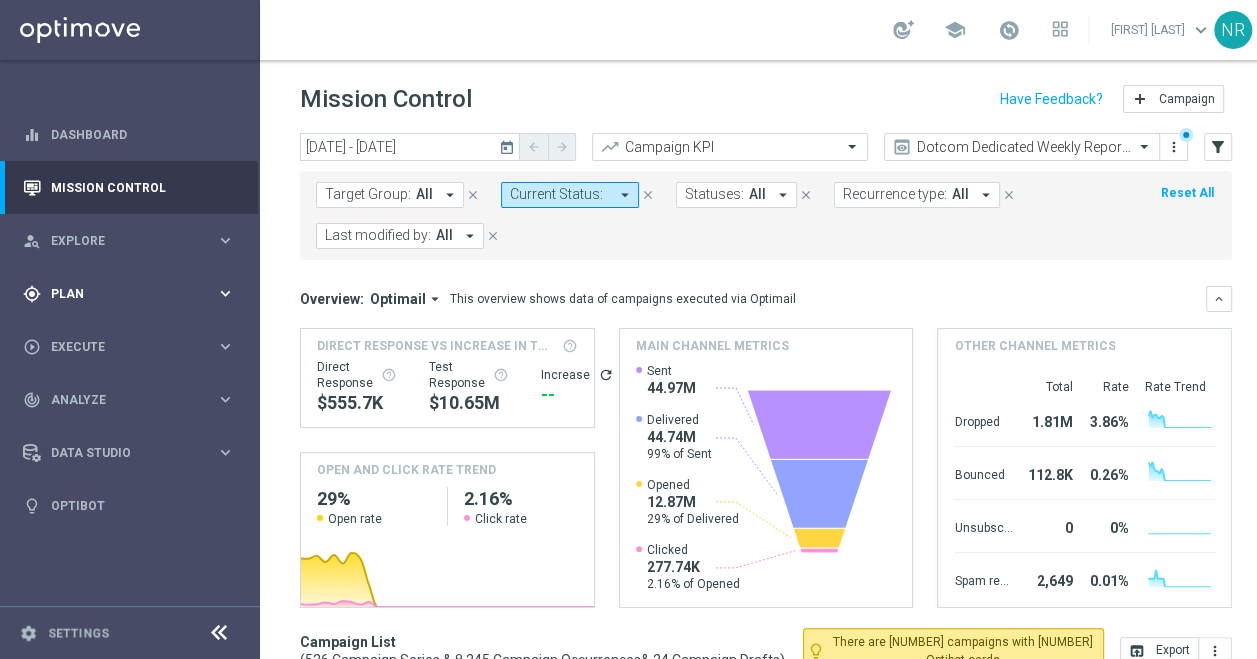 click on "Plan" at bounding box center [133, 294] 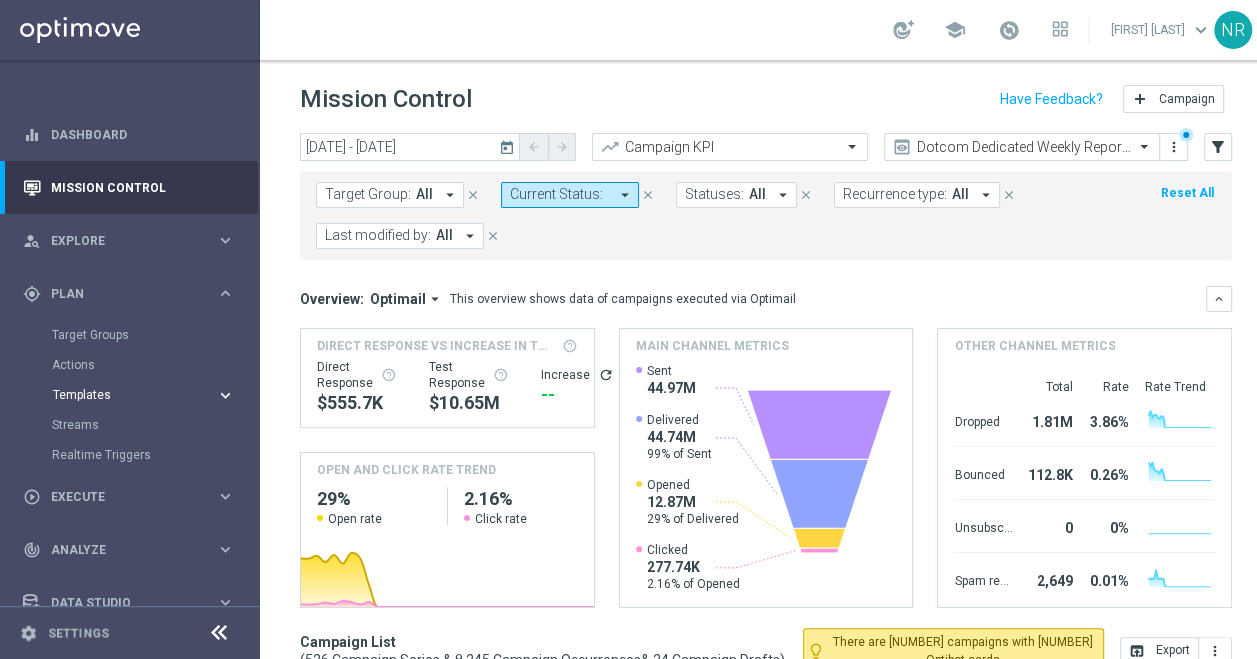 click on "Templates
keyboard_arrow_right" at bounding box center (144, 395) 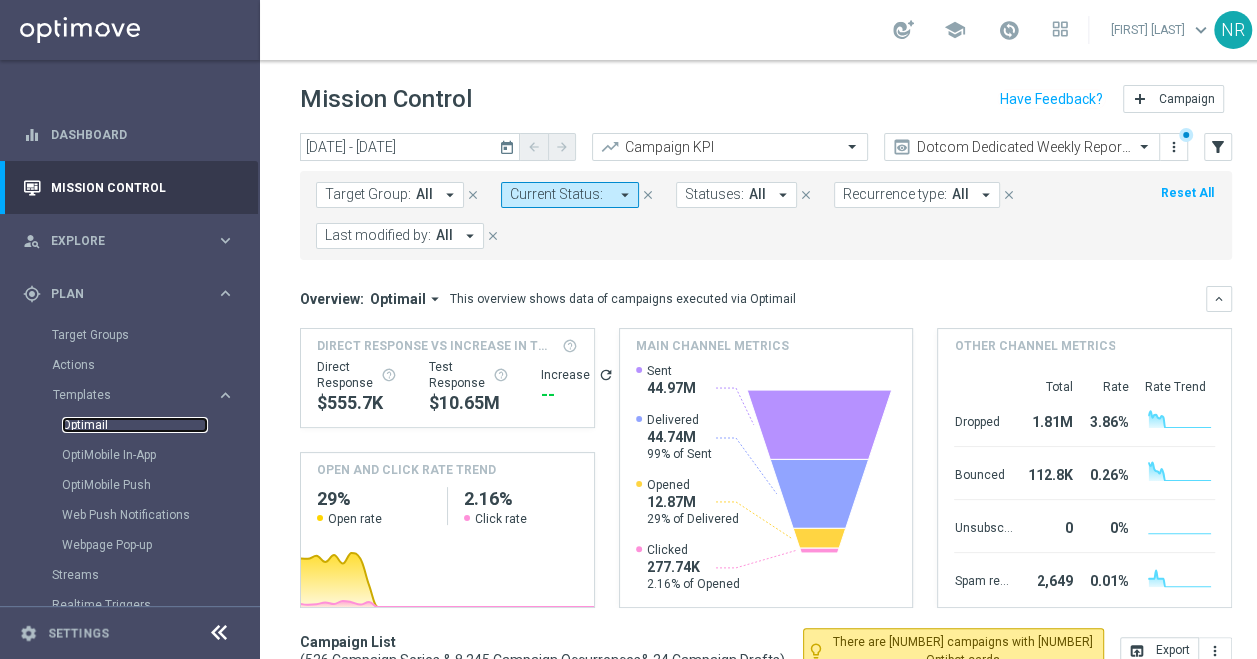 click on "Optimail" at bounding box center [135, 425] 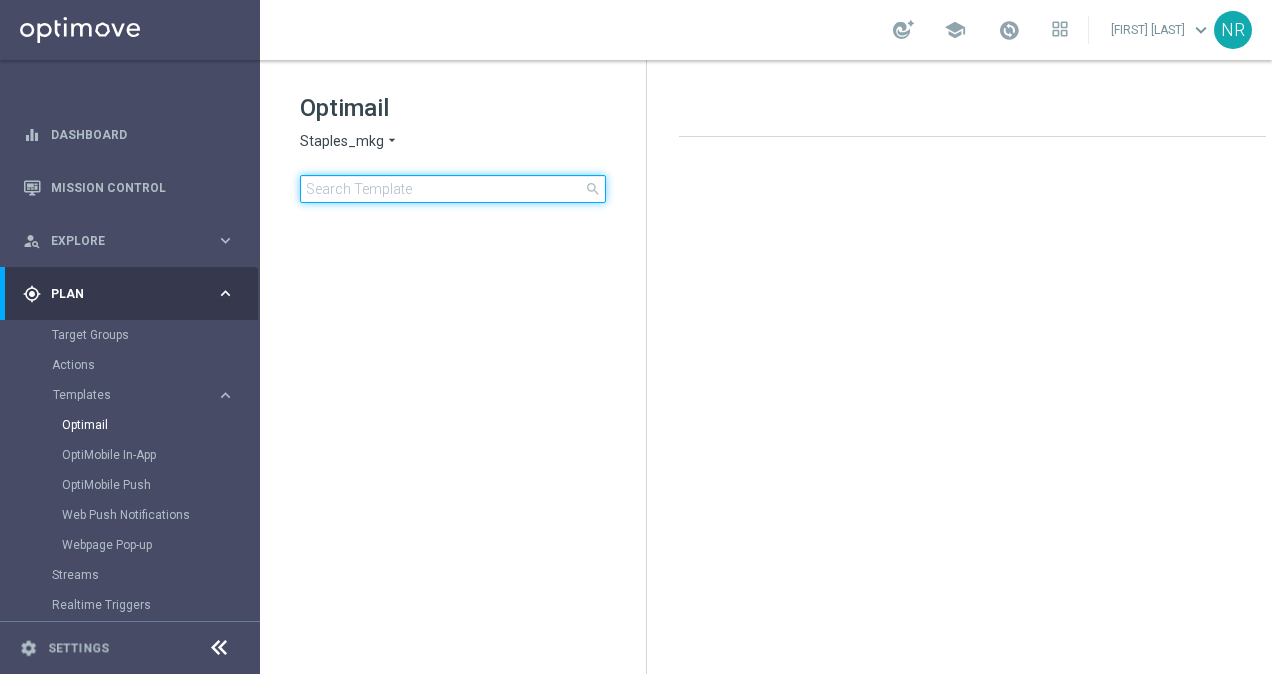 click 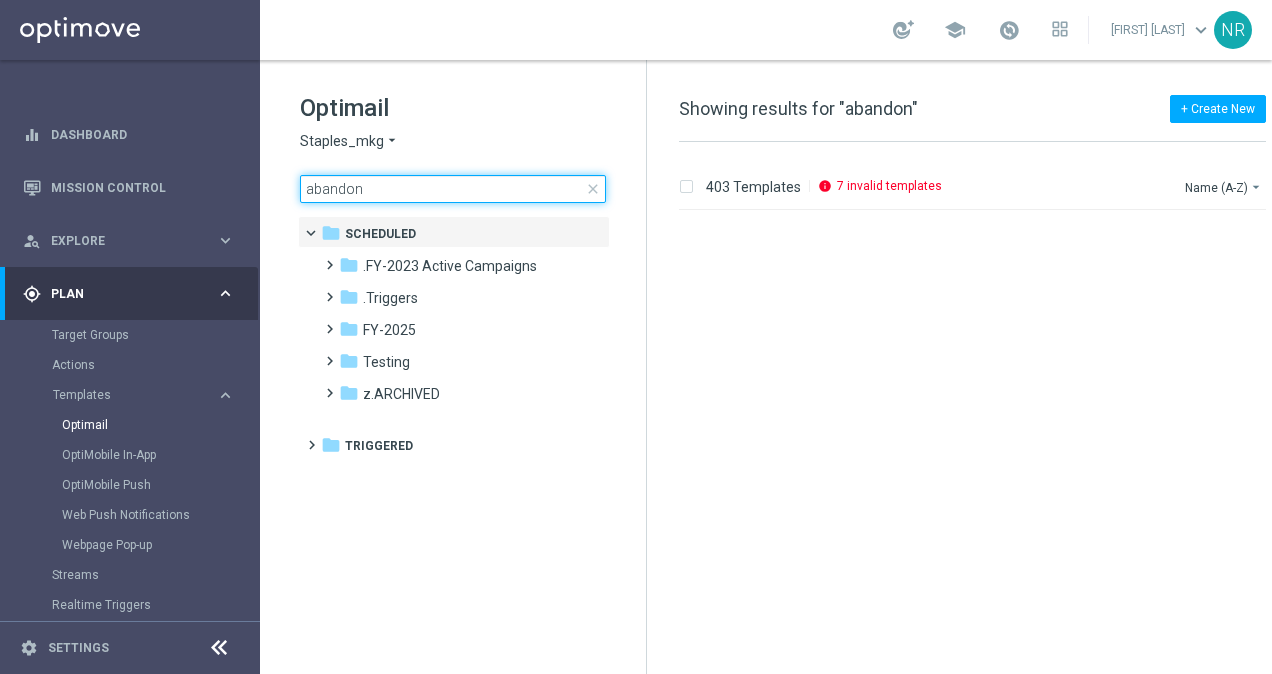 scroll, scrollTop: 3534, scrollLeft: 0, axis: vertical 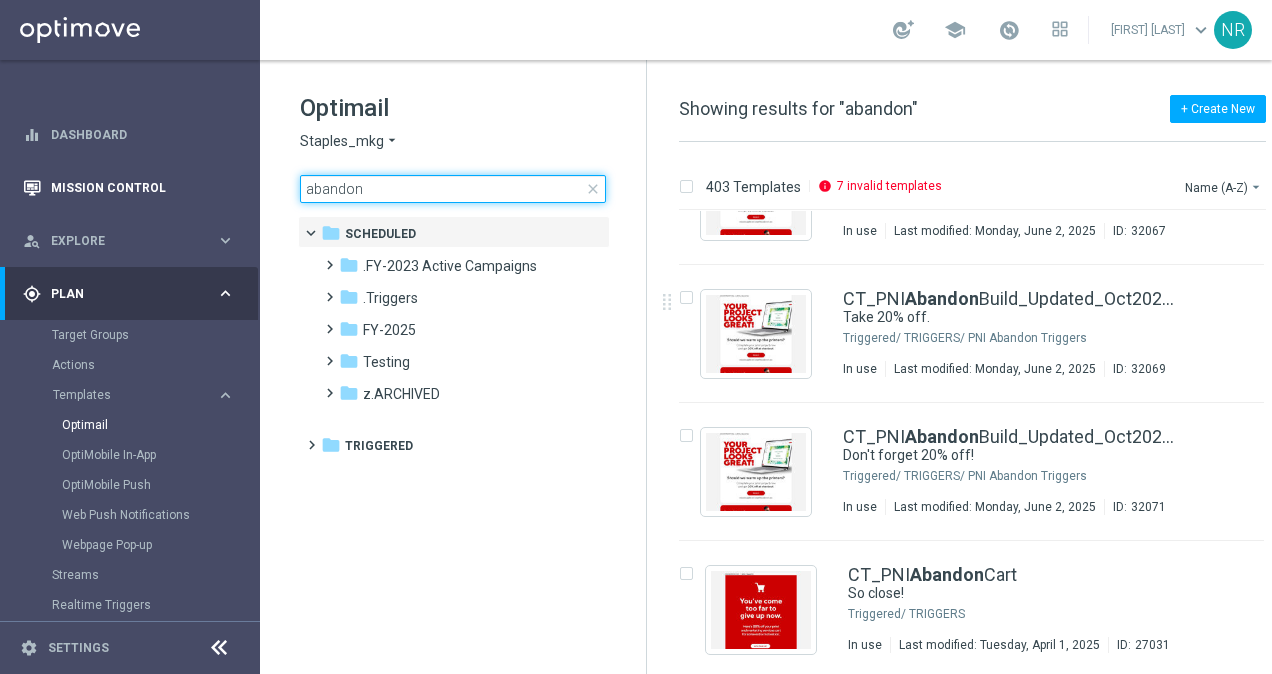 drag, startPoint x: 397, startPoint y: 192, endPoint x: 235, endPoint y: 190, distance: 162.01234 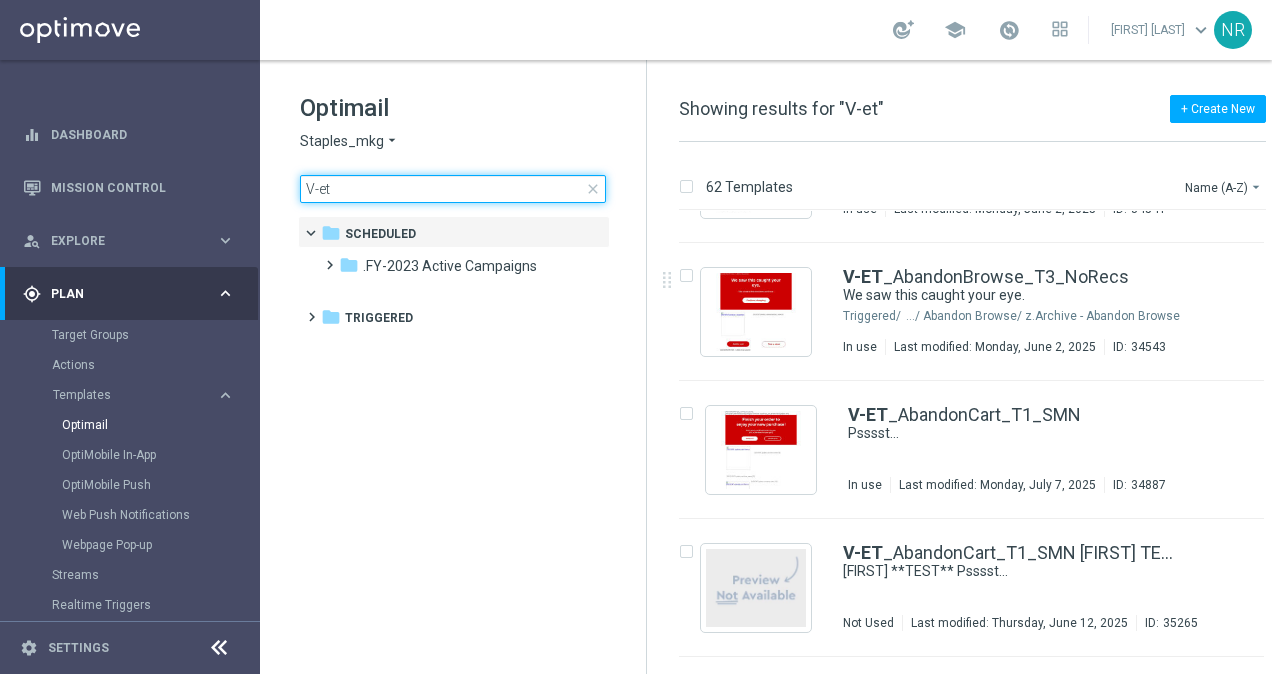 scroll, scrollTop: 1700, scrollLeft: 0, axis: vertical 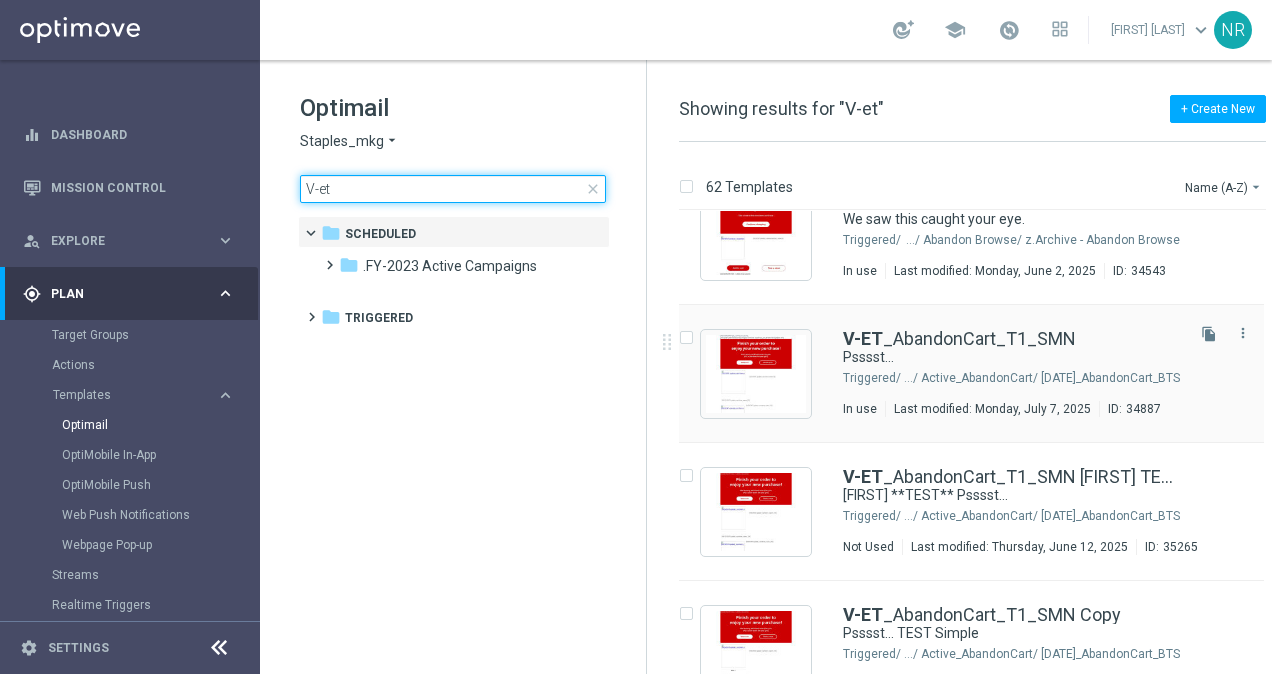 type on "V-et" 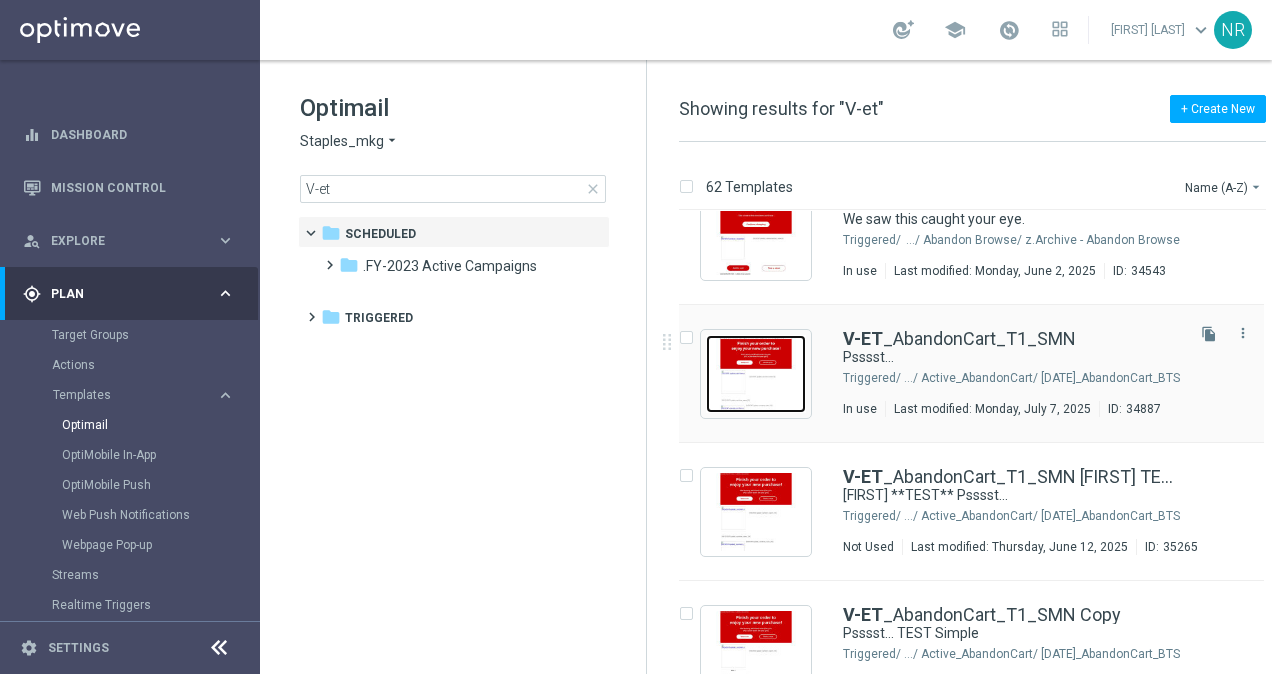 click at bounding box center (756, 374) 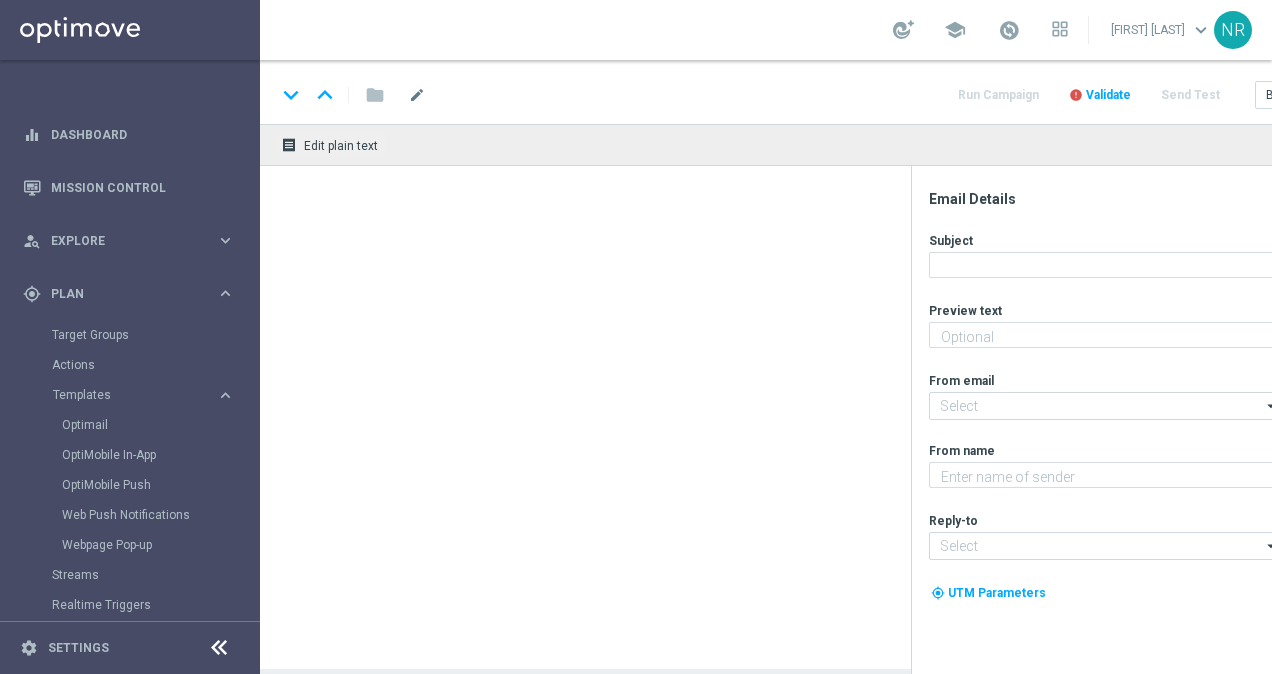 type on "We noticed you forgot these items in your cart." 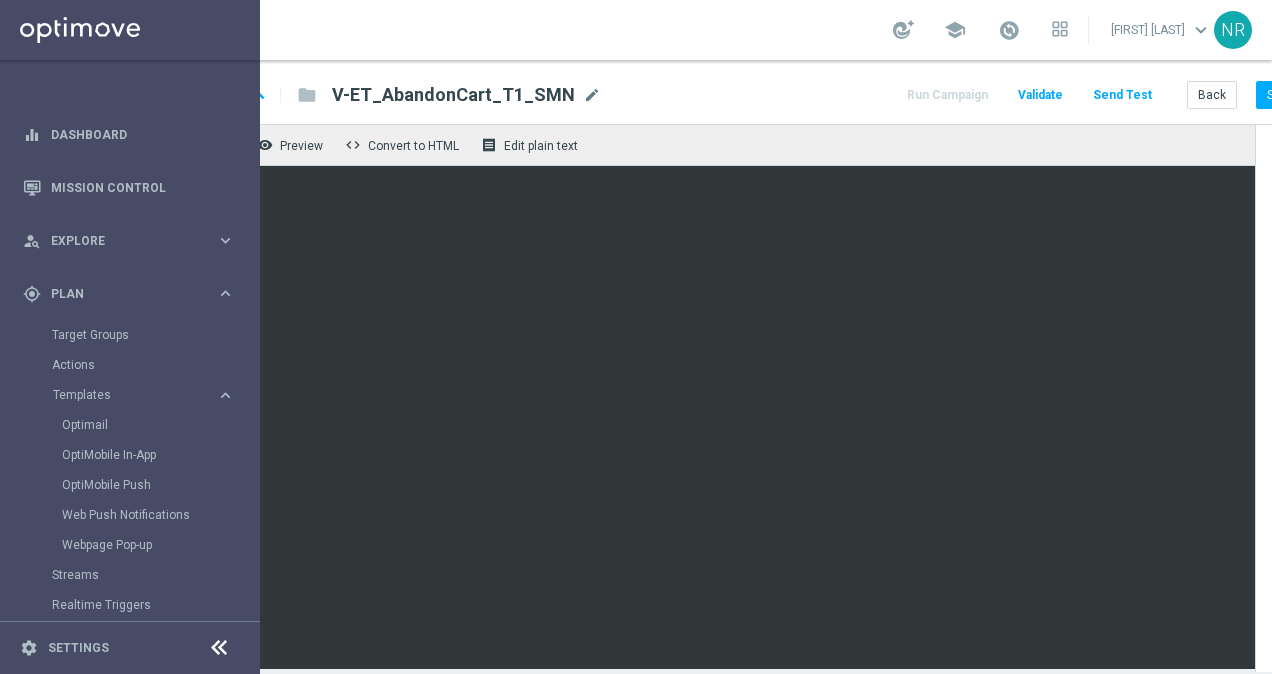 scroll, scrollTop: 0, scrollLeft: 133, axis: horizontal 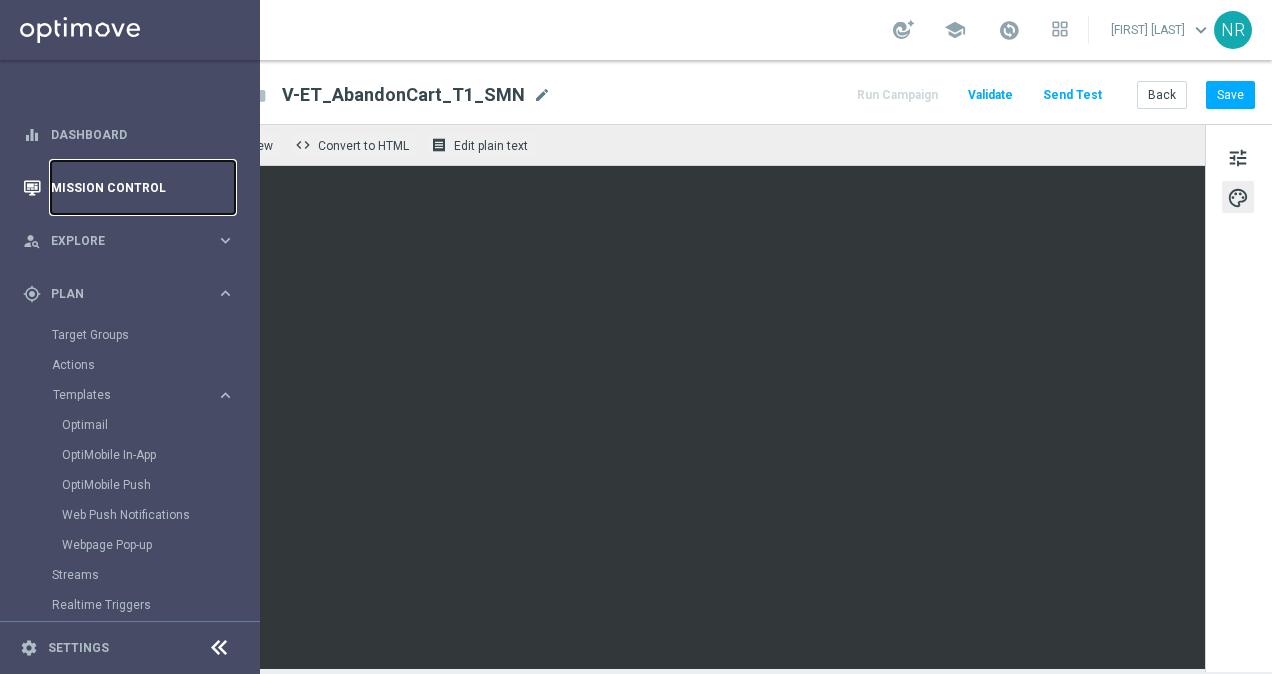 click on "Mission Control" at bounding box center (143, 187) 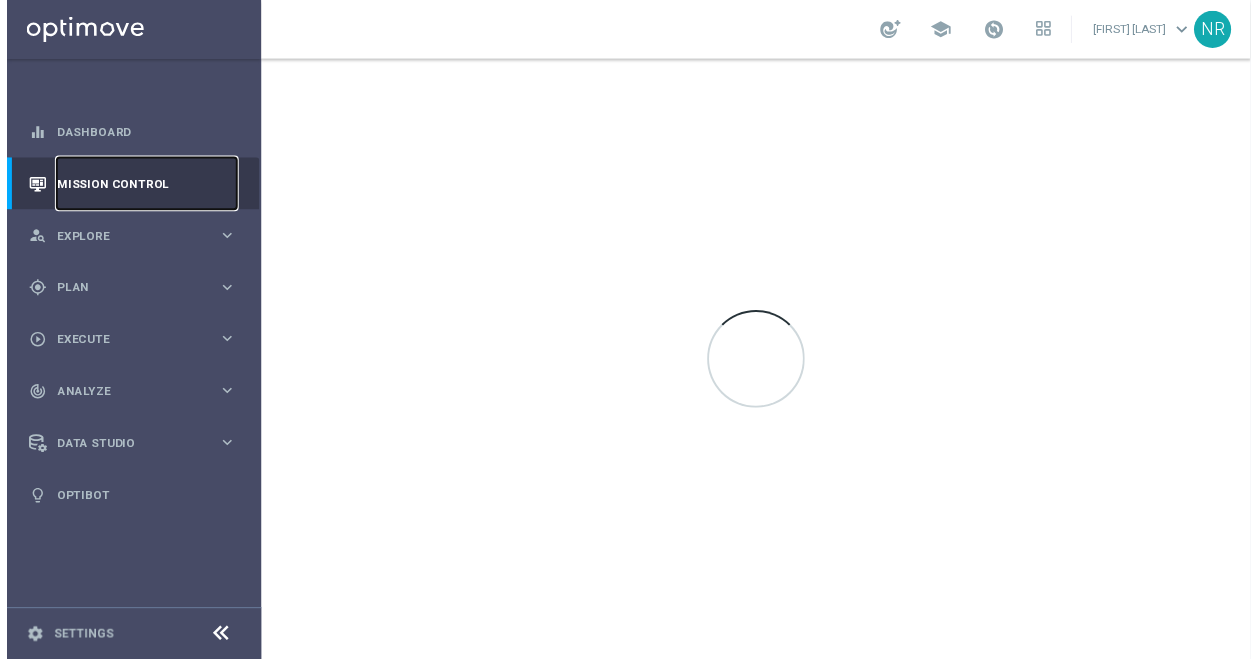 scroll, scrollTop: 0, scrollLeft: 0, axis: both 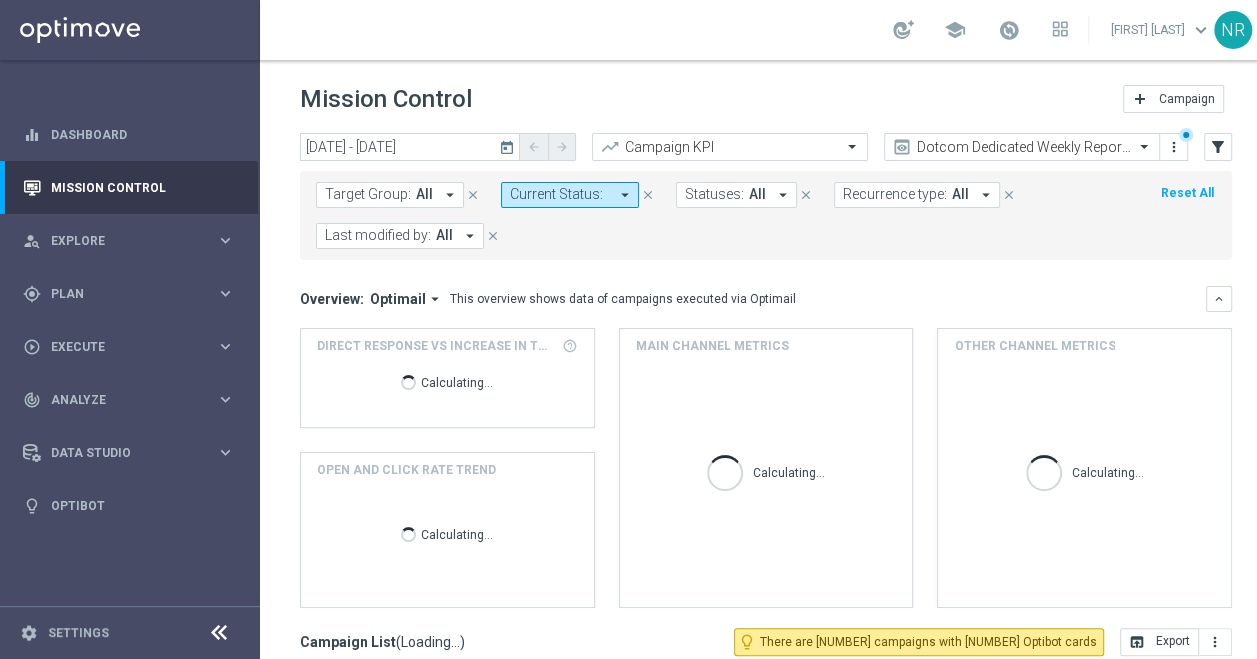 click on "arrow_drop_down" at bounding box center [450, 195] 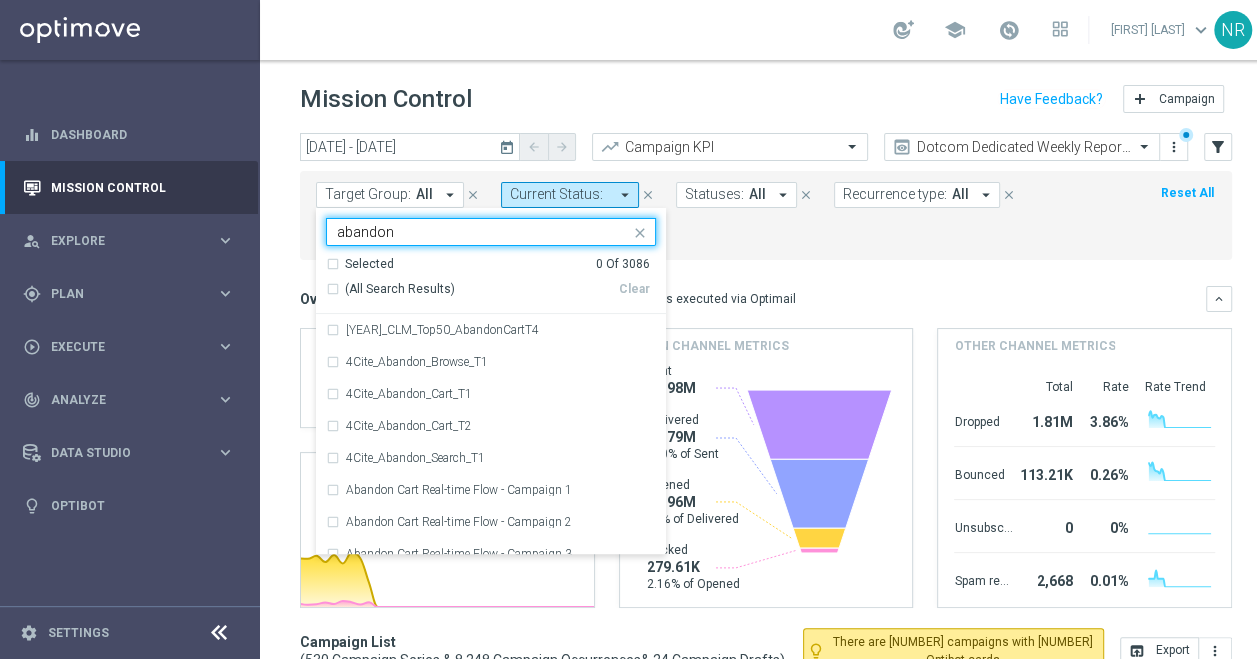click on "Selected" at bounding box center (369, 264) 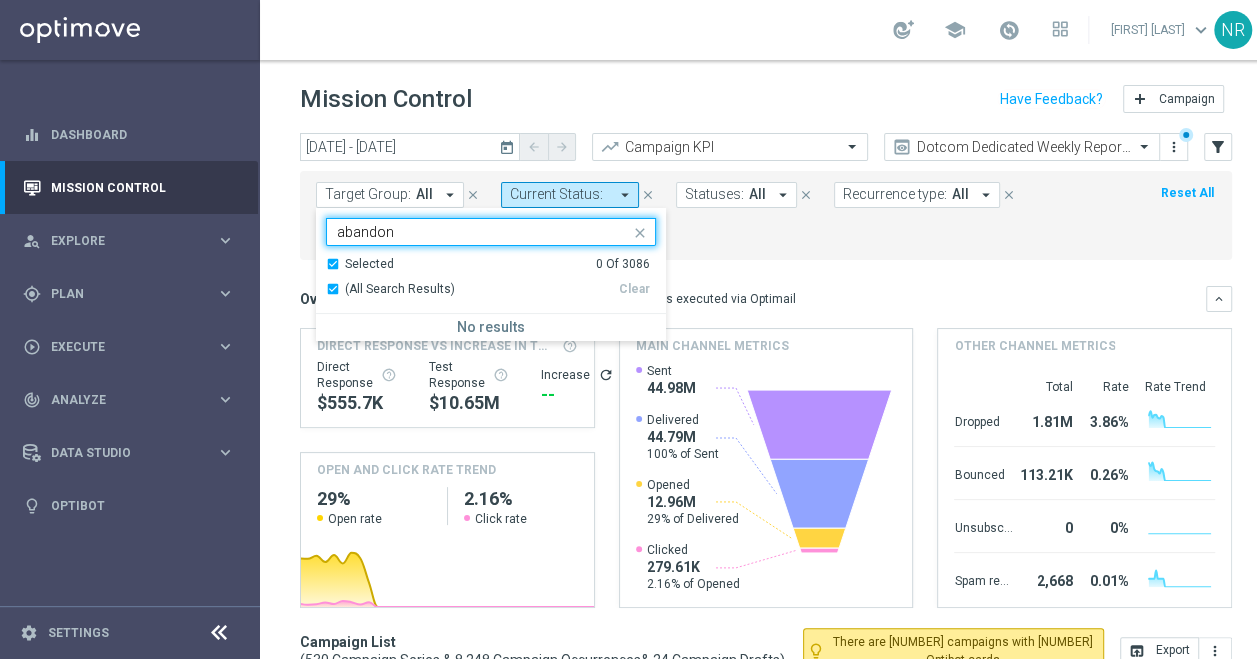 type on "abandon" 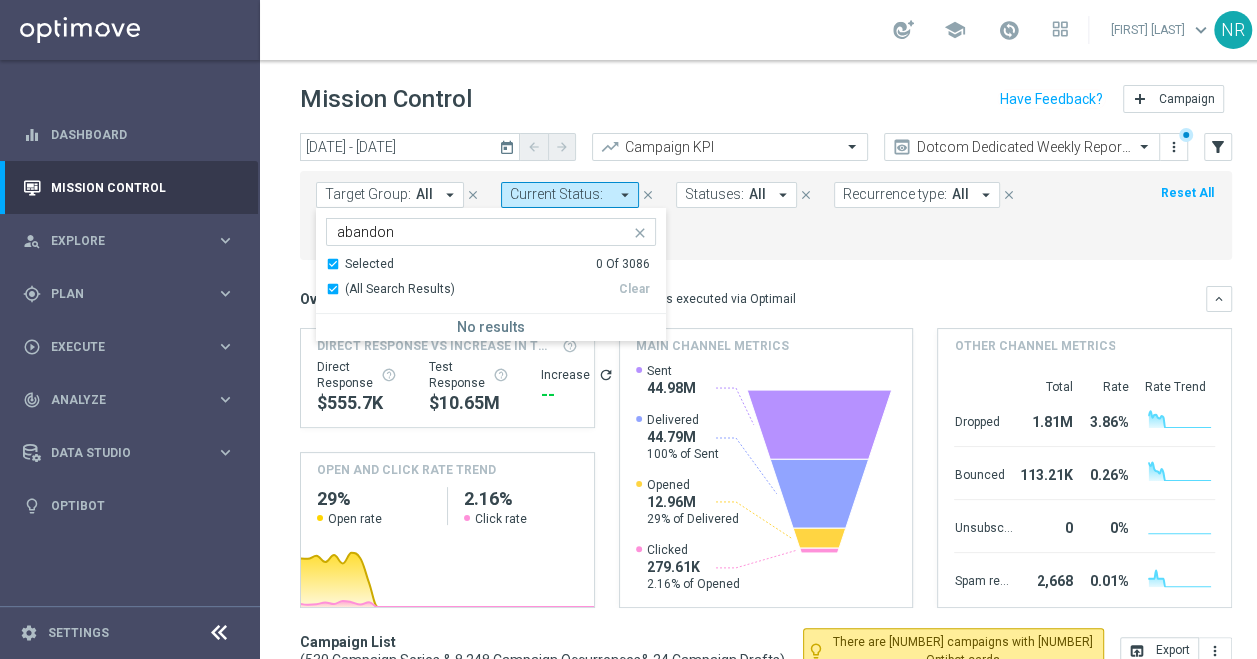 click on "Selected" at bounding box center (369, 264) 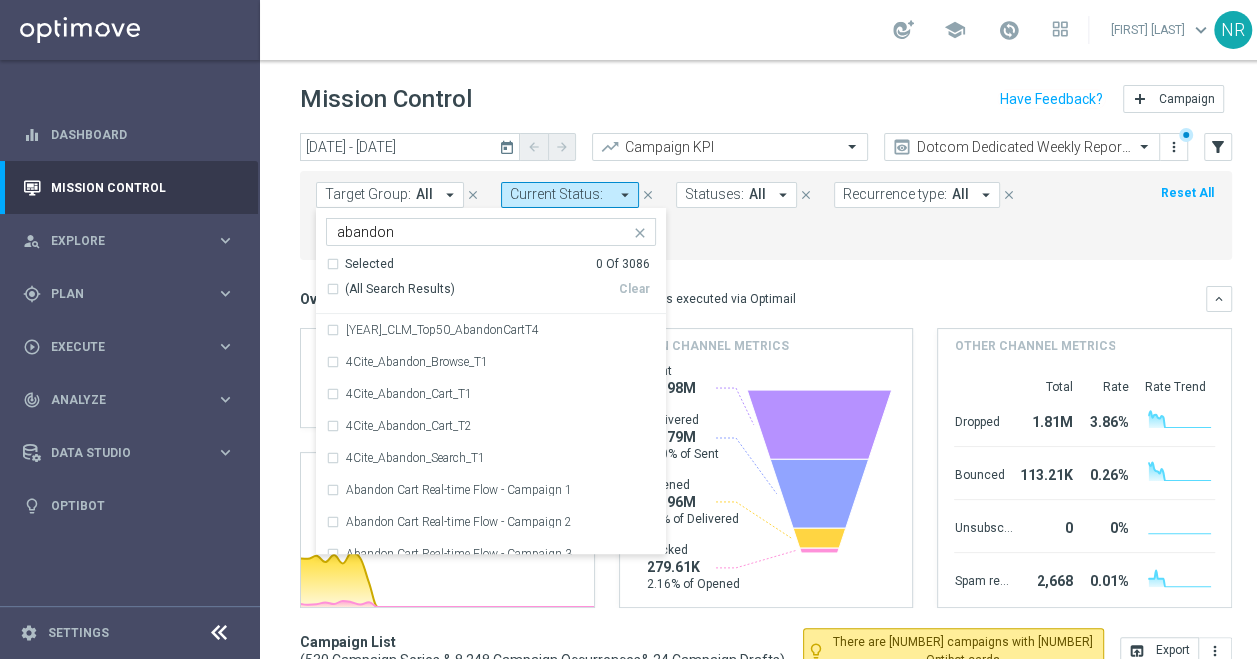 click on "(All Search Results)" at bounding box center [400, 289] 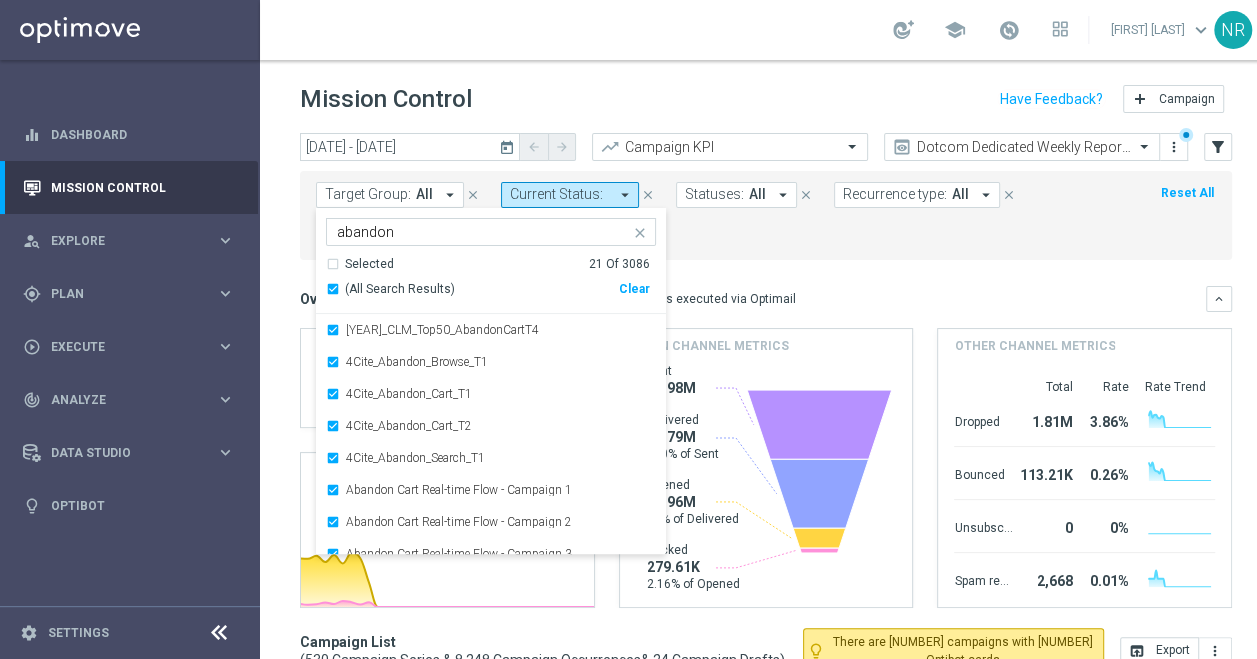 click on "Overview:
Optimail
arrow_drop_down
This overview shows data of campaigns executed via Optimail
keyboard_arrow_down
Direct Response VS Increase In Total Mid Shipment Dotcom Transaction Amount
Direct Response
$555.7K
Test Response
refresh" 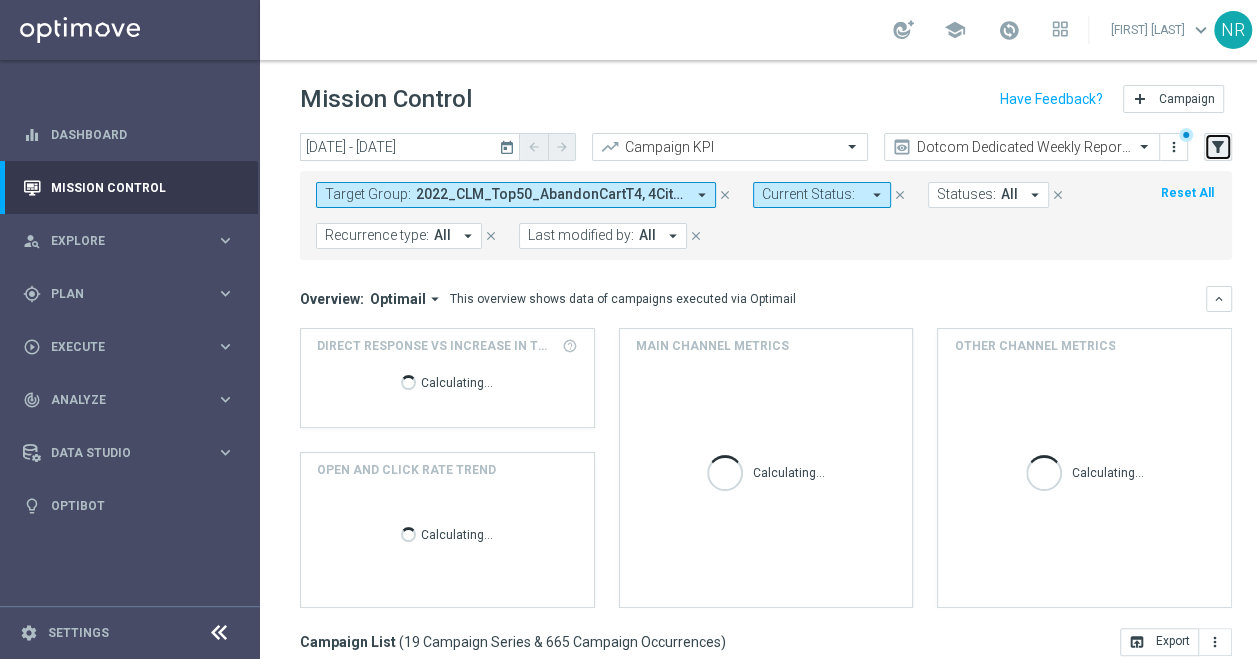 click on "filter_alt" at bounding box center [1218, 147] 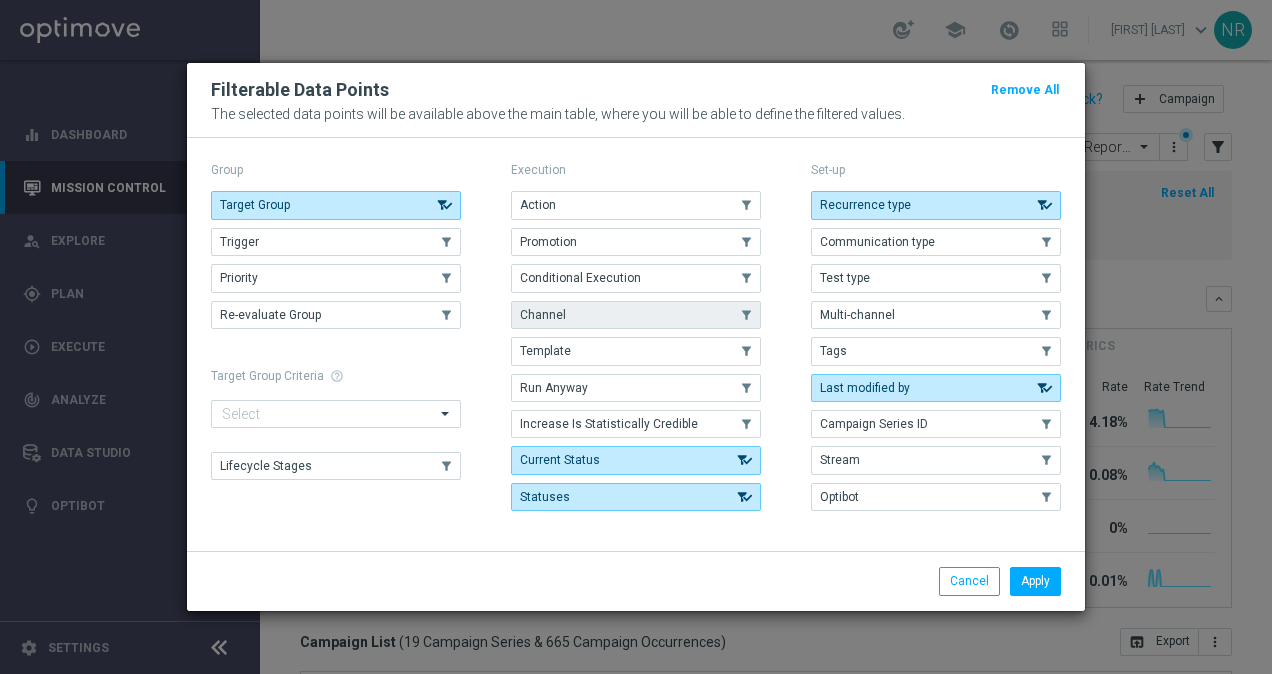 click on "Channel" at bounding box center (543, 315) 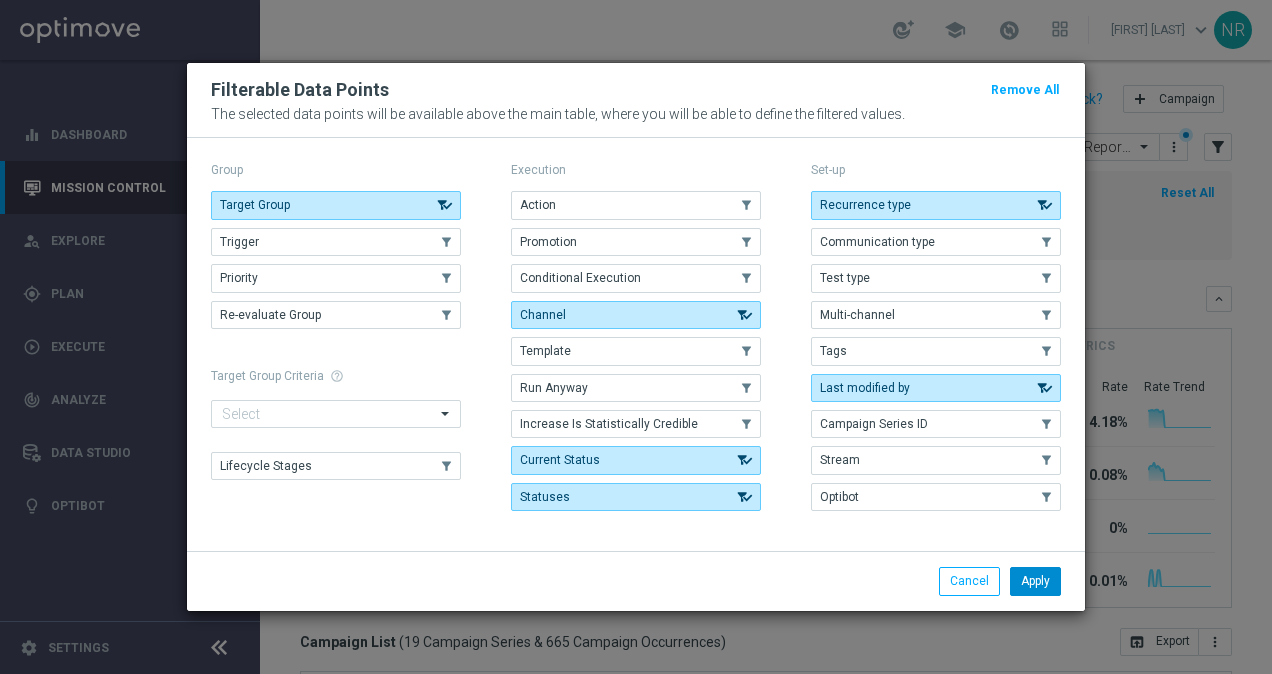 click on "Apply" at bounding box center (1035, 581) 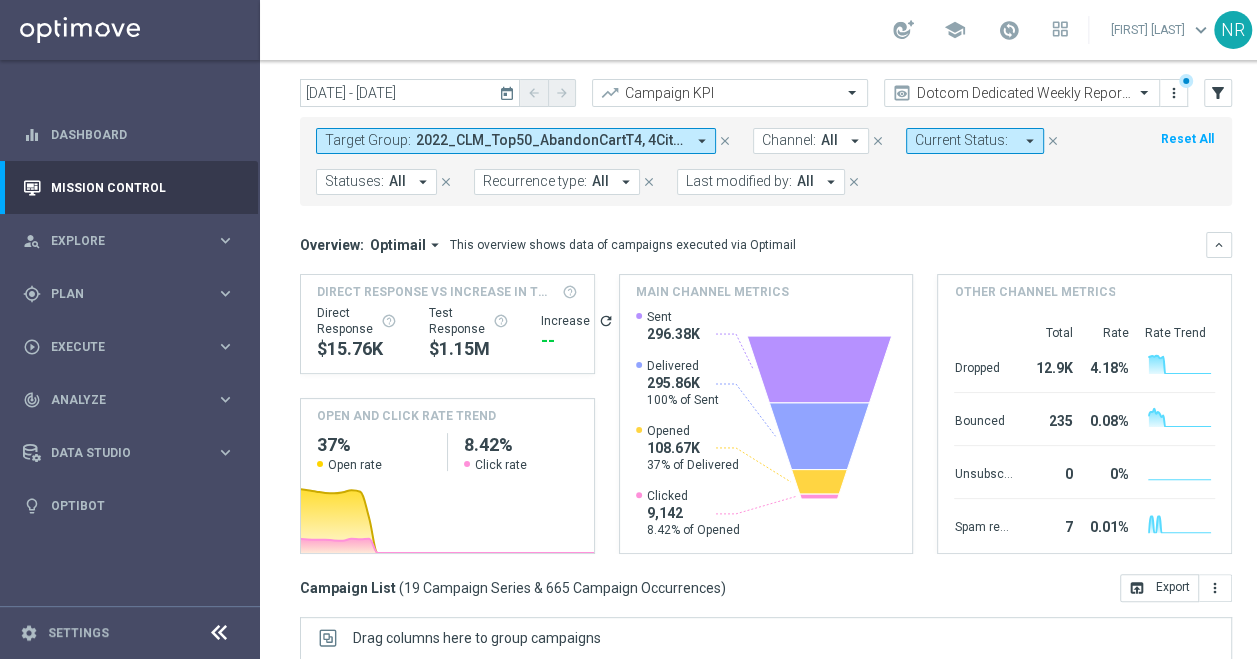scroll, scrollTop: 100, scrollLeft: 0, axis: vertical 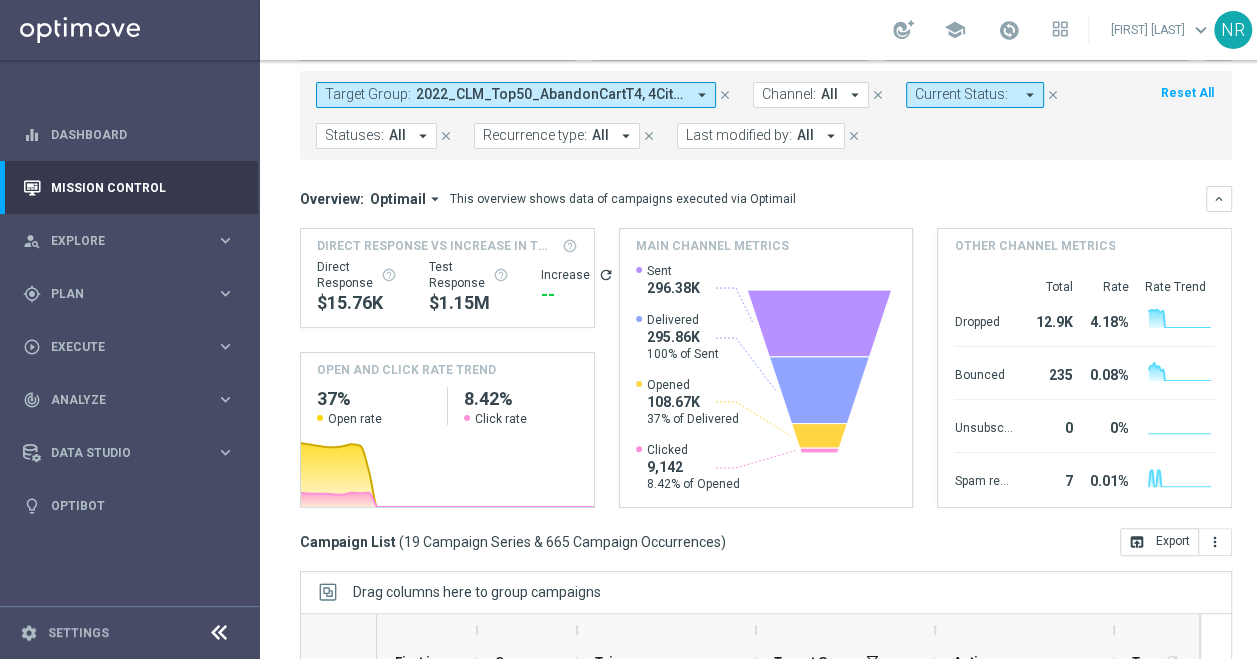 click on "Channel:" at bounding box center (789, 94) 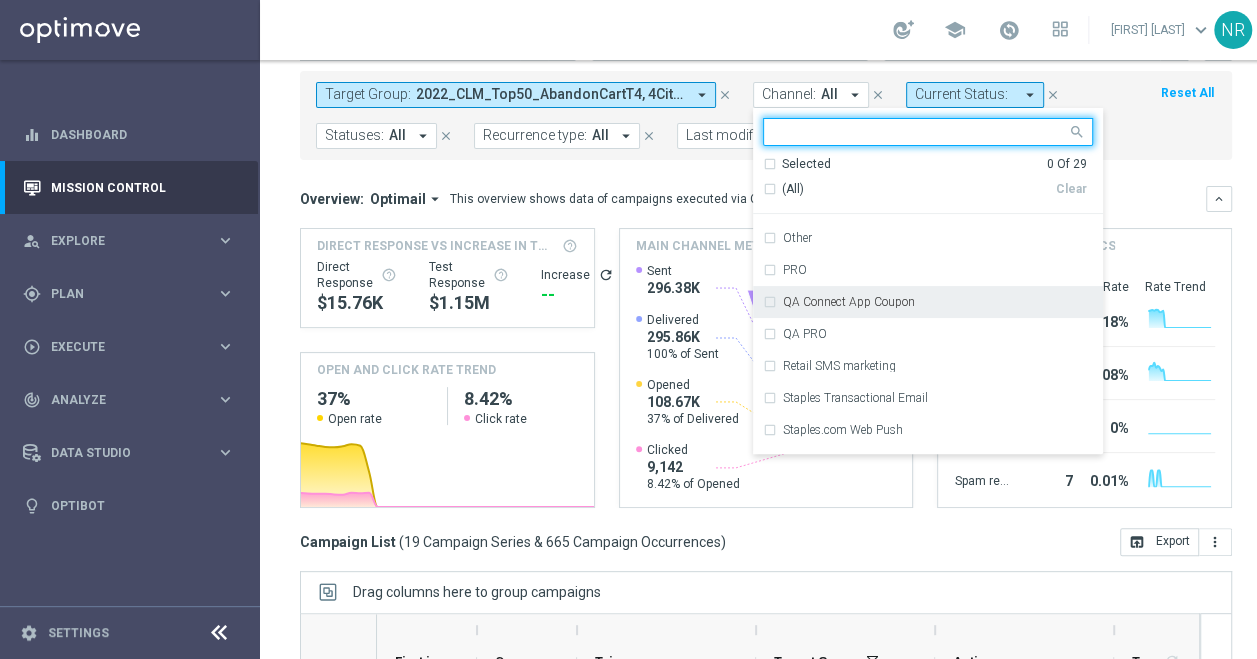 scroll, scrollTop: 688, scrollLeft: 0, axis: vertical 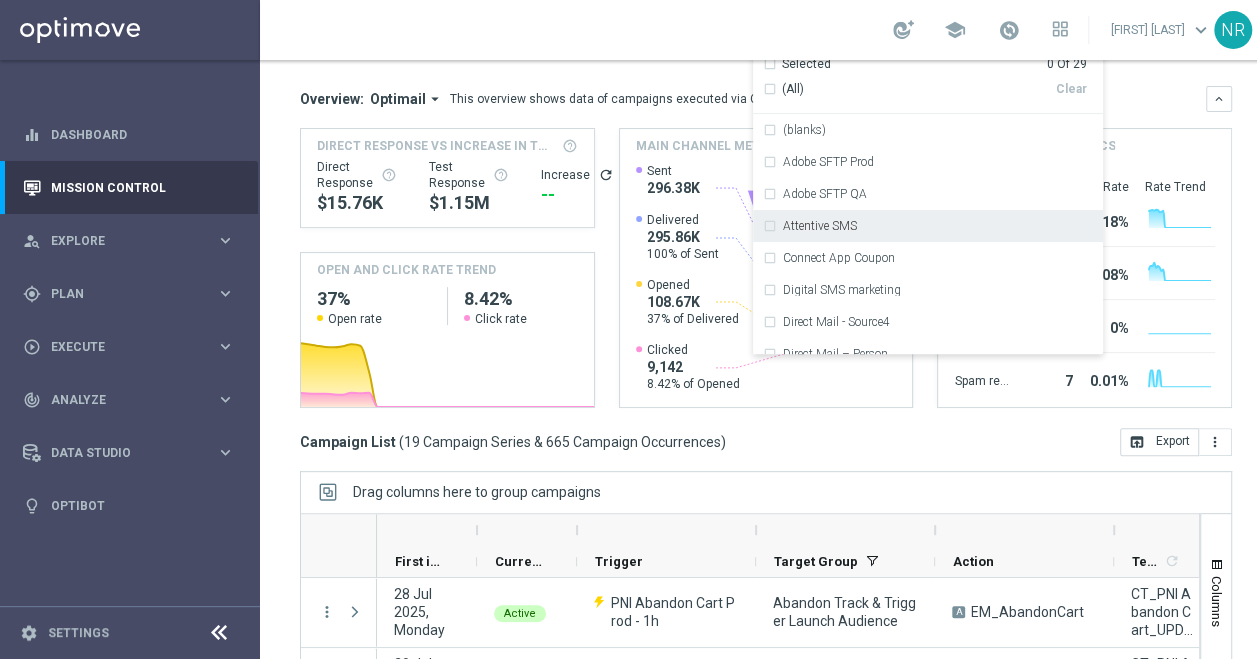 click on "Attentive SMS" at bounding box center (938, 226) 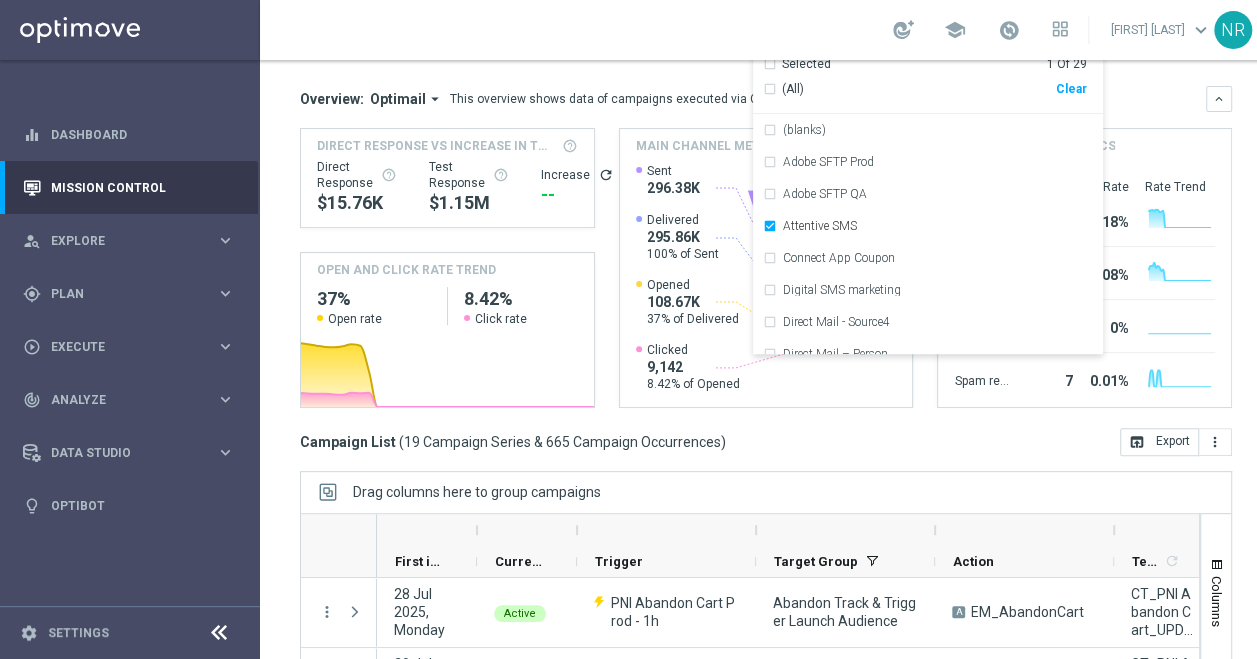 click on "Overview:
Optimail
arrow_drop_down
This overview shows data of campaigns executed via Optimail
keyboard_arrow_down
Direct Response VS Increase In Total Mid Shipment Dotcom Transaction Amount
Direct Response
$15.76K
Test Response
refresh" 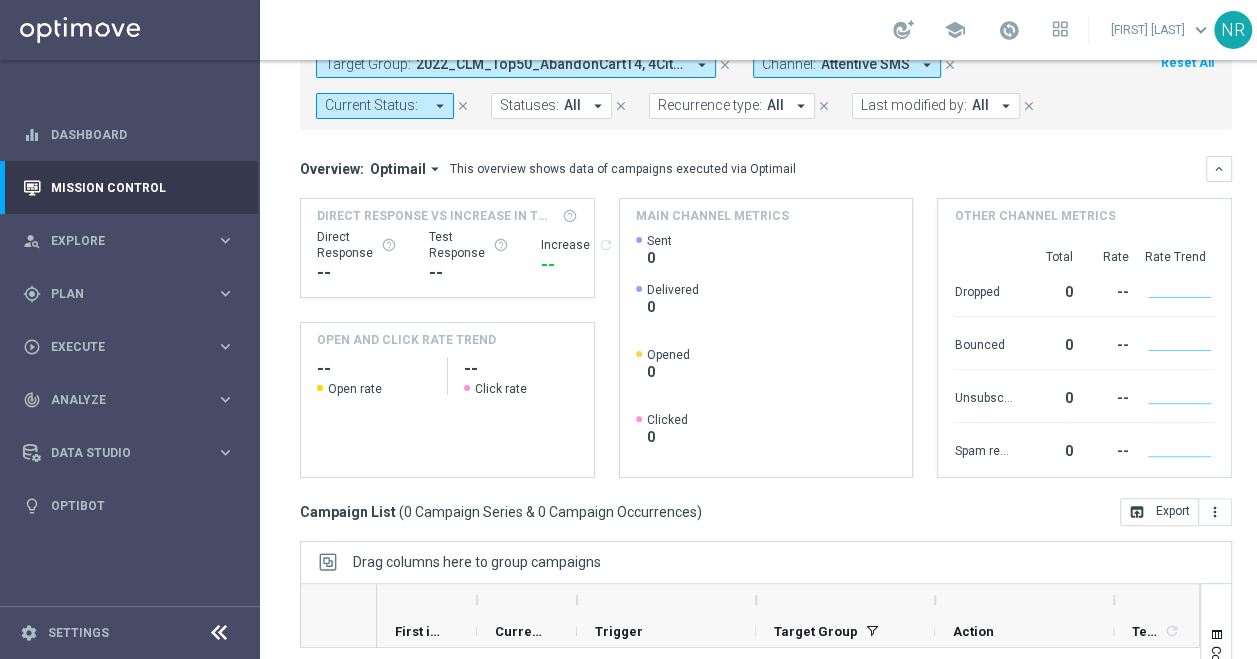 scroll, scrollTop: 0, scrollLeft: 0, axis: both 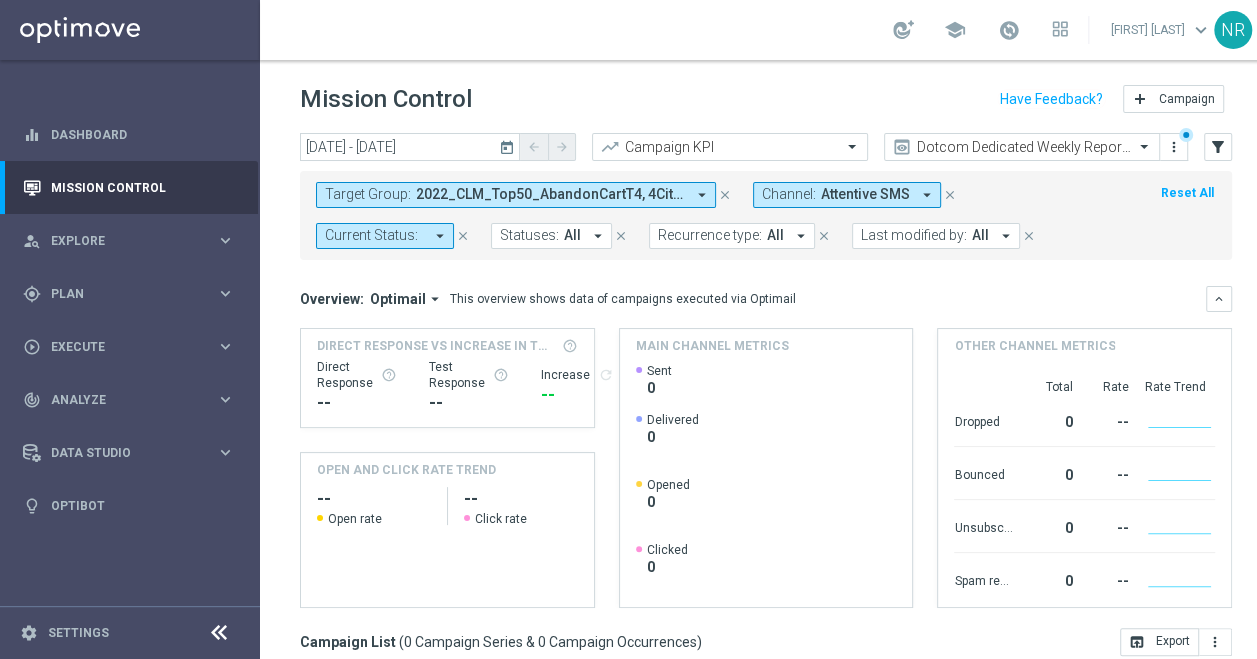 click on "close" 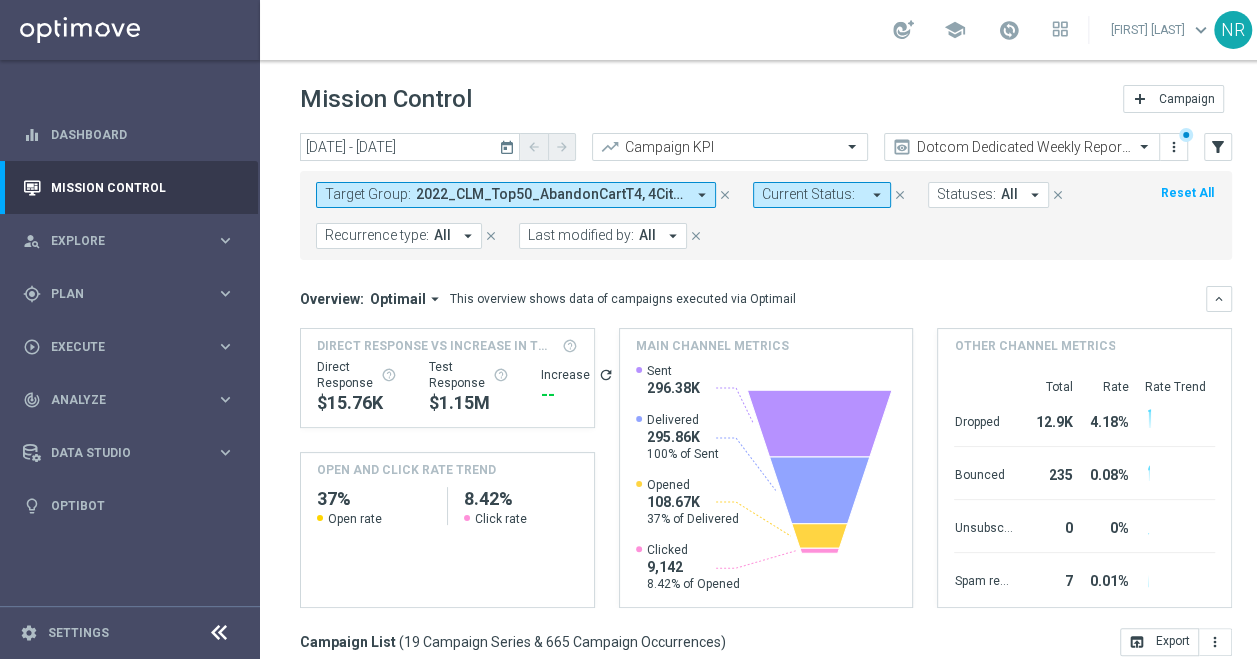 scroll, scrollTop: 364, scrollLeft: 0, axis: vertical 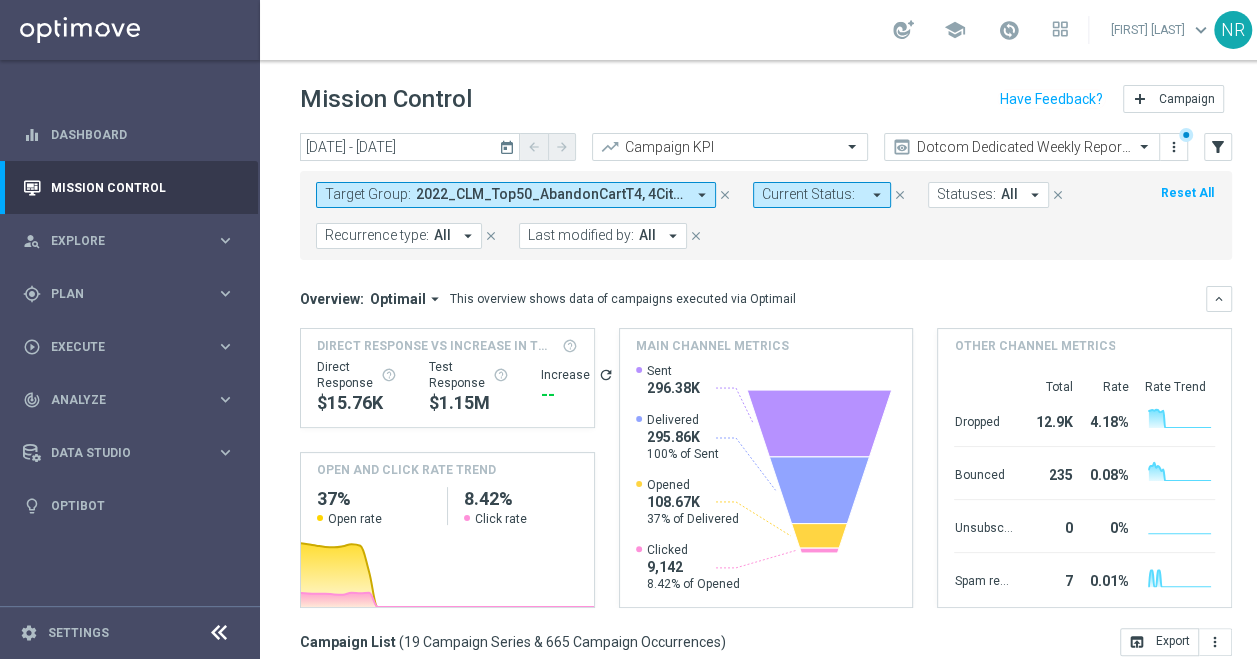 click on "school
[FIRST] [LAST]  keyboard_arrow_down
NR" at bounding box center (766, 30) 